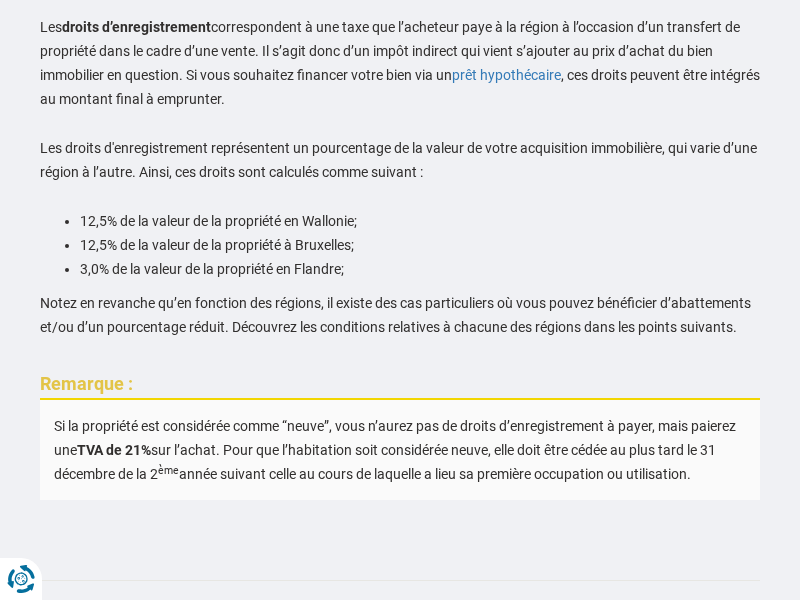 scroll, scrollTop: 740, scrollLeft: 0, axis: vertical 